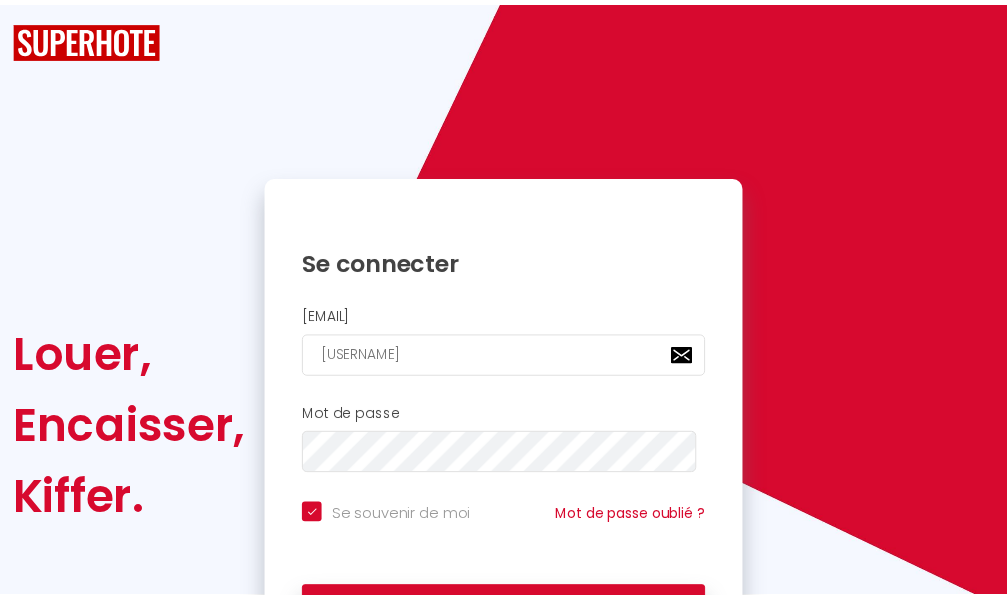 scroll, scrollTop: 0, scrollLeft: 0, axis: both 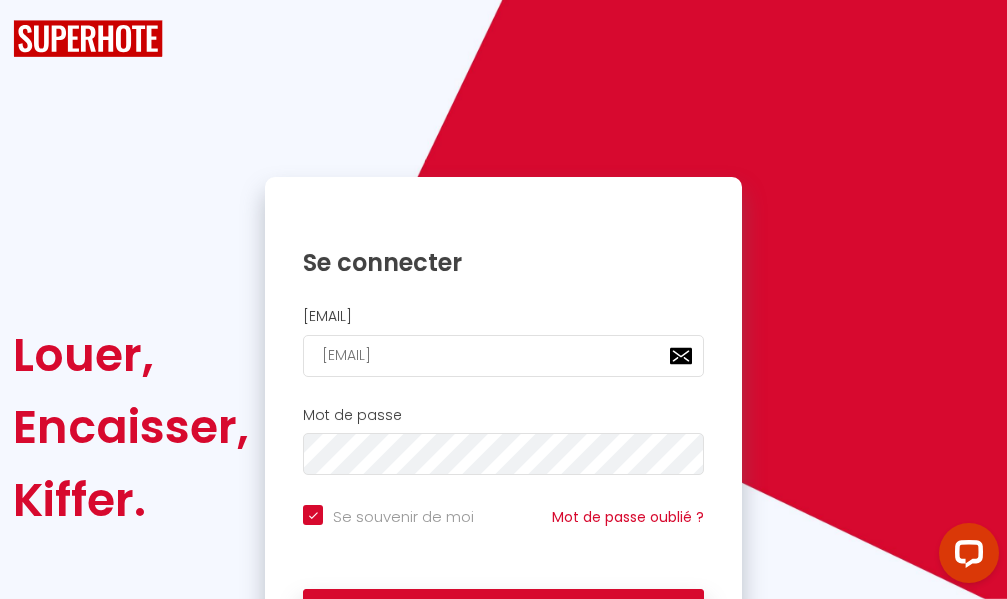 type on "[EMAIL]" 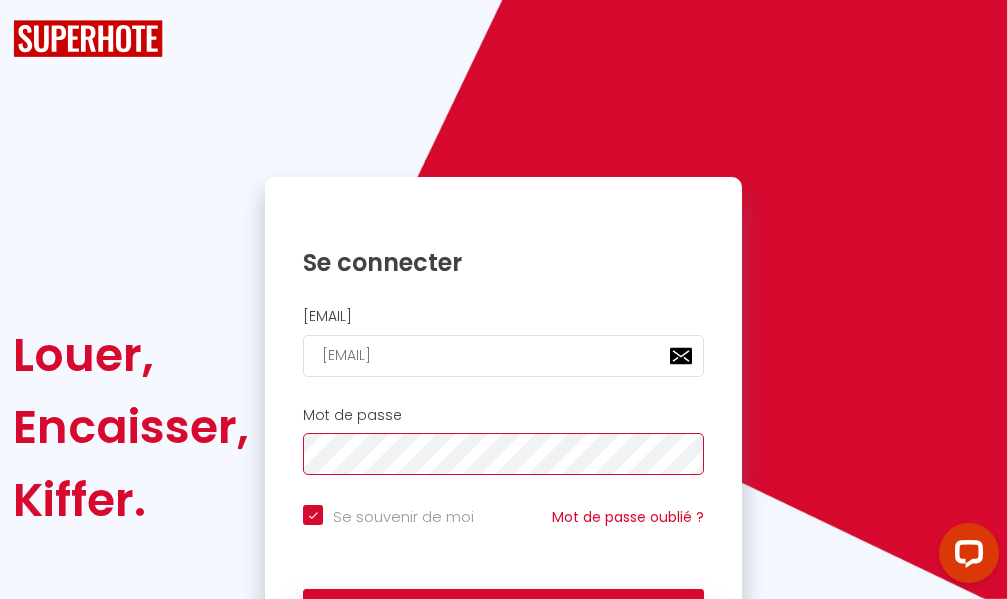 click on "Se connecter" at bounding box center [503, 614] 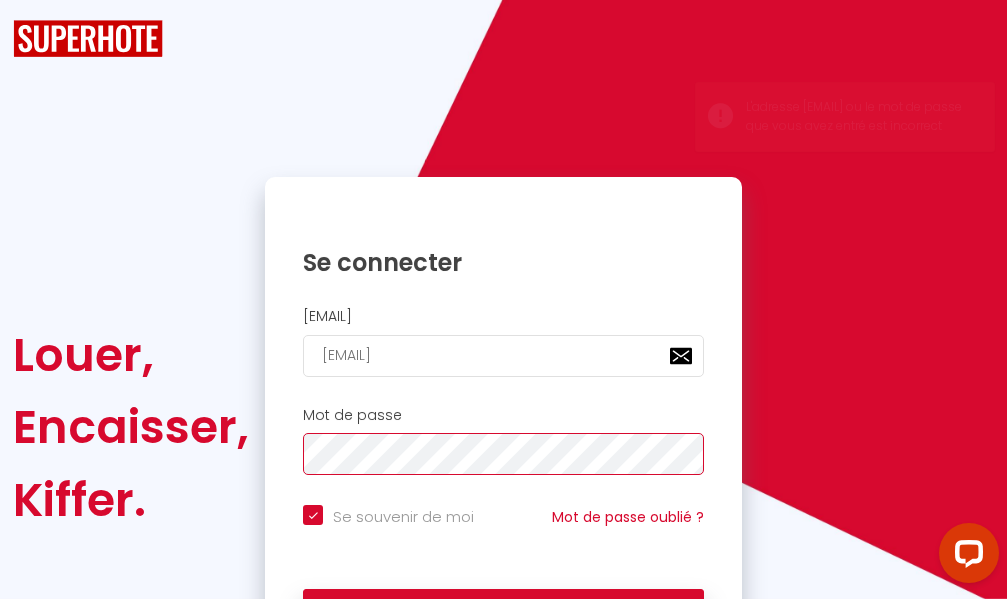 click on "Se connecter" at bounding box center [503, 614] 